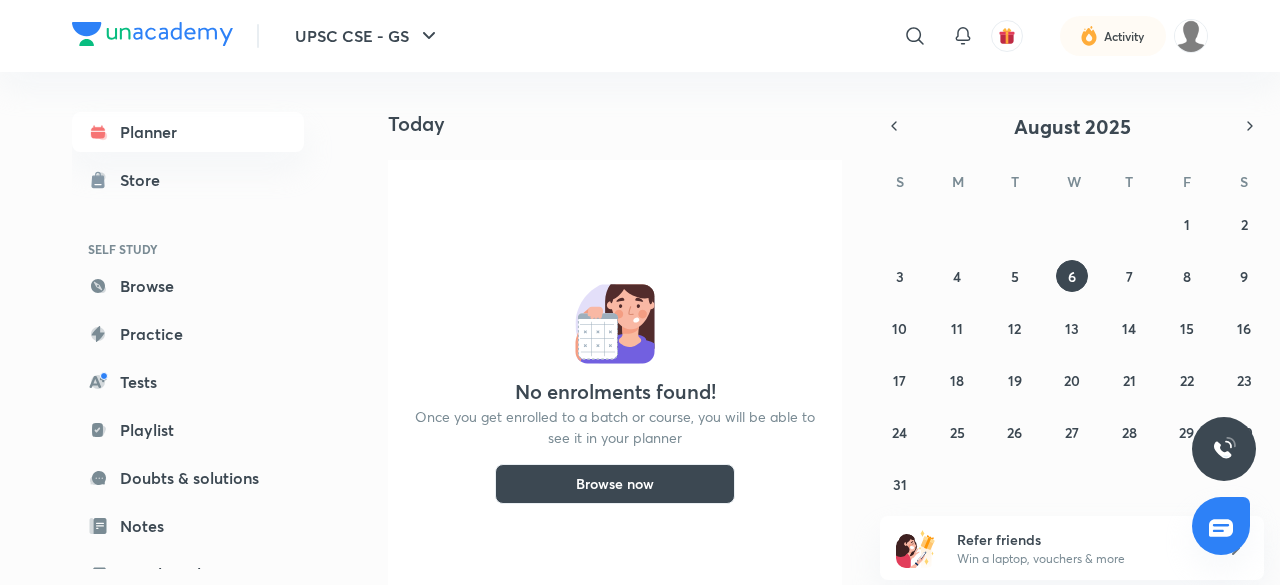 scroll, scrollTop: 0, scrollLeft: 0, axis: both 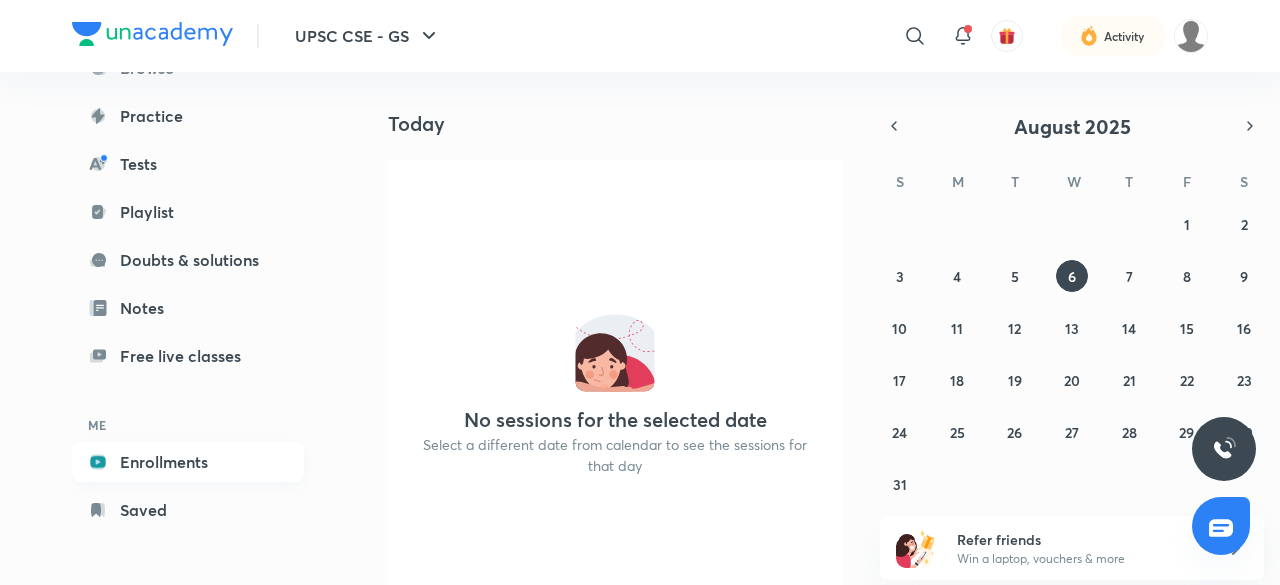 click on "Enrollments" at bounding box center (188, 462) 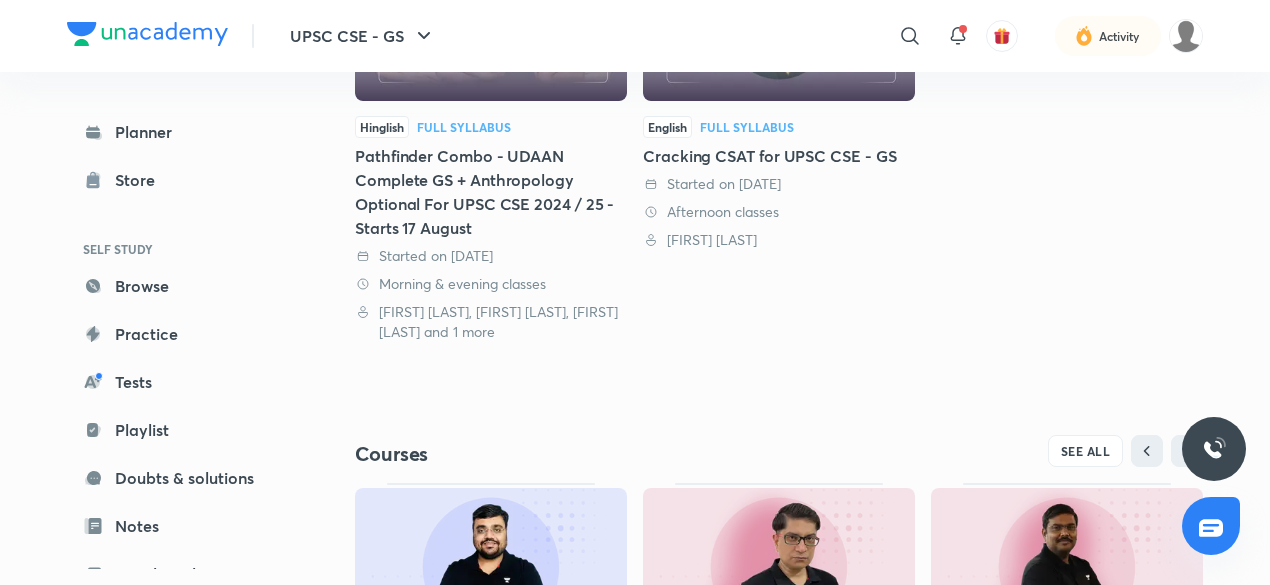 scroll, scrollTop: 838, scrollLeft: 0, axis: vertical 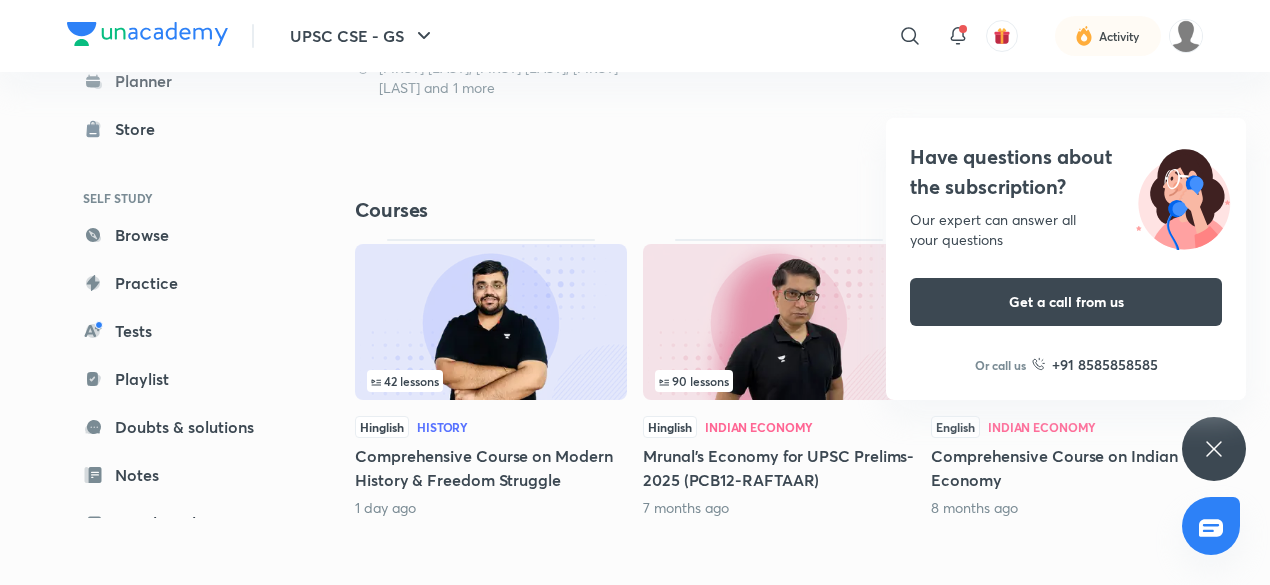 click 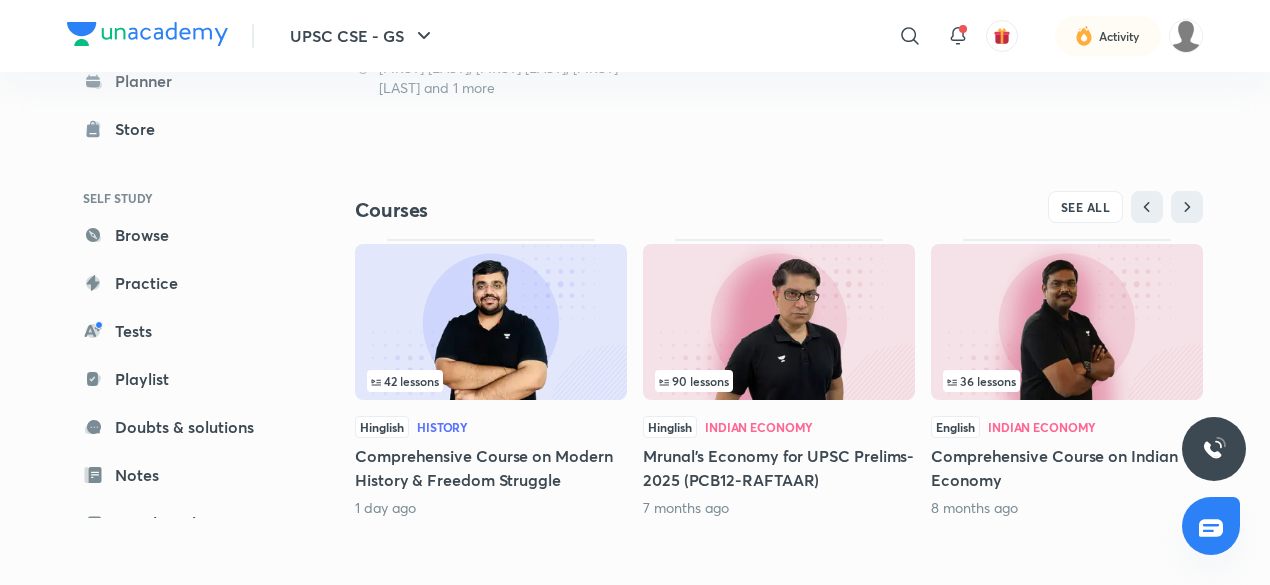 click at bounding box center (491, 322) 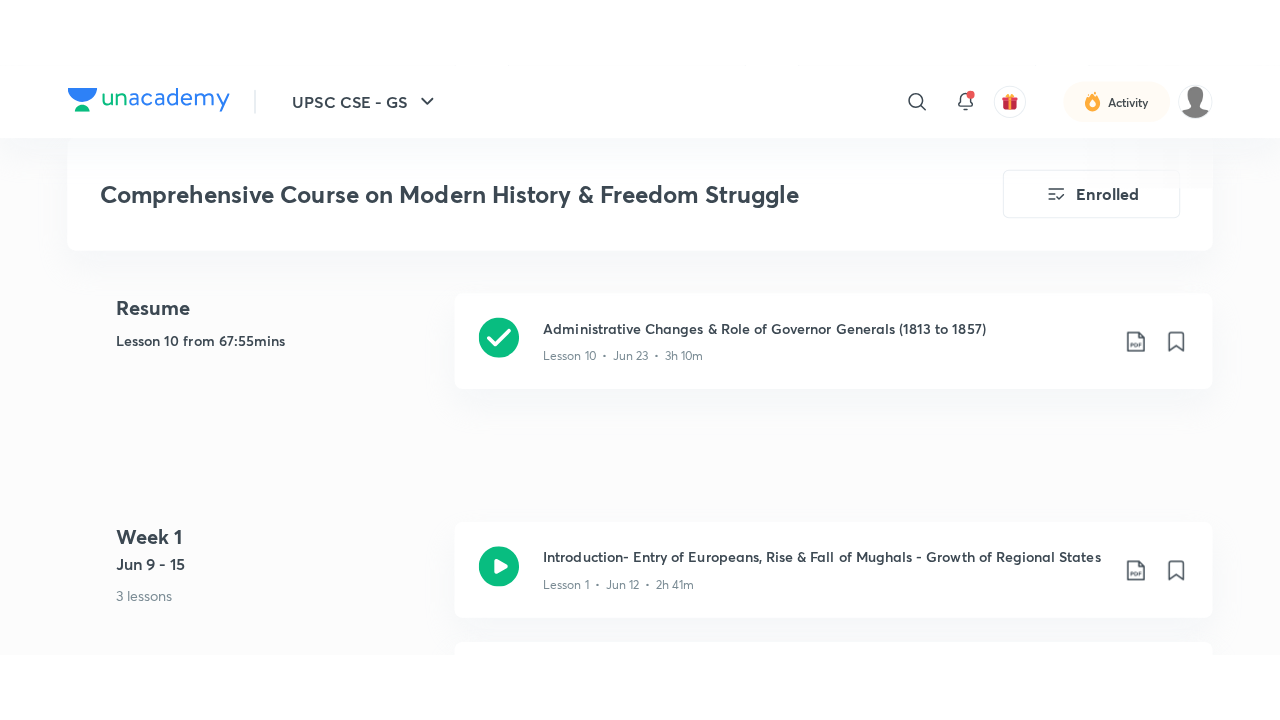 scroll, scrollTop: 952, scrollLeft: 0, axis: vertical 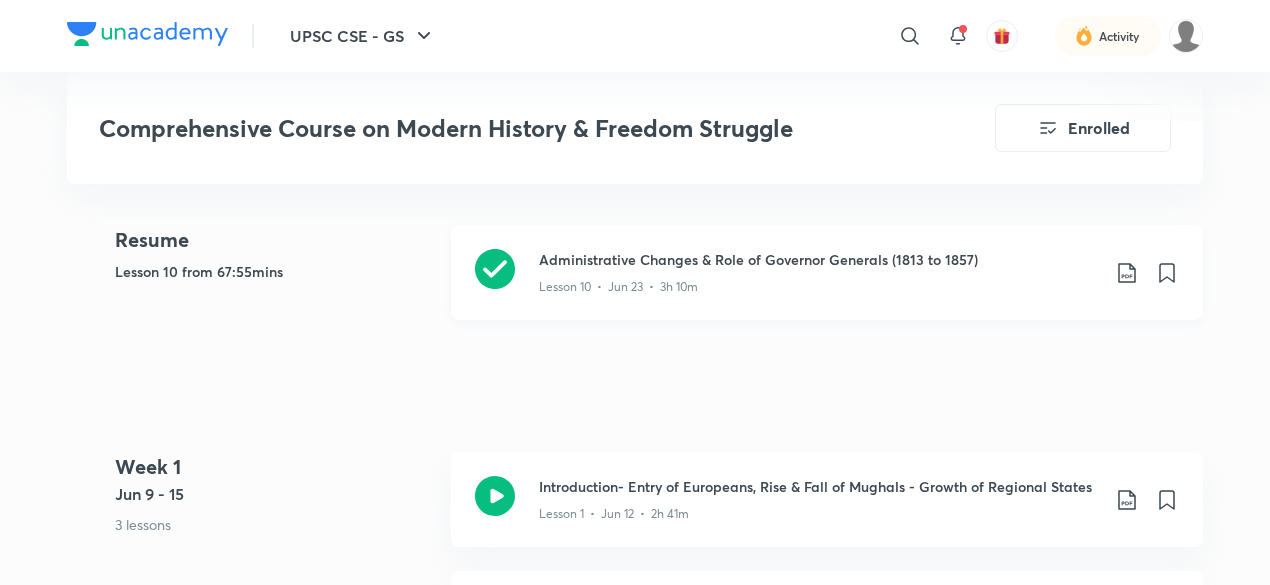 click on "Administrative Changes & Role of Governor Generals (1813 to 1857)" at bounding box center [819, 259] 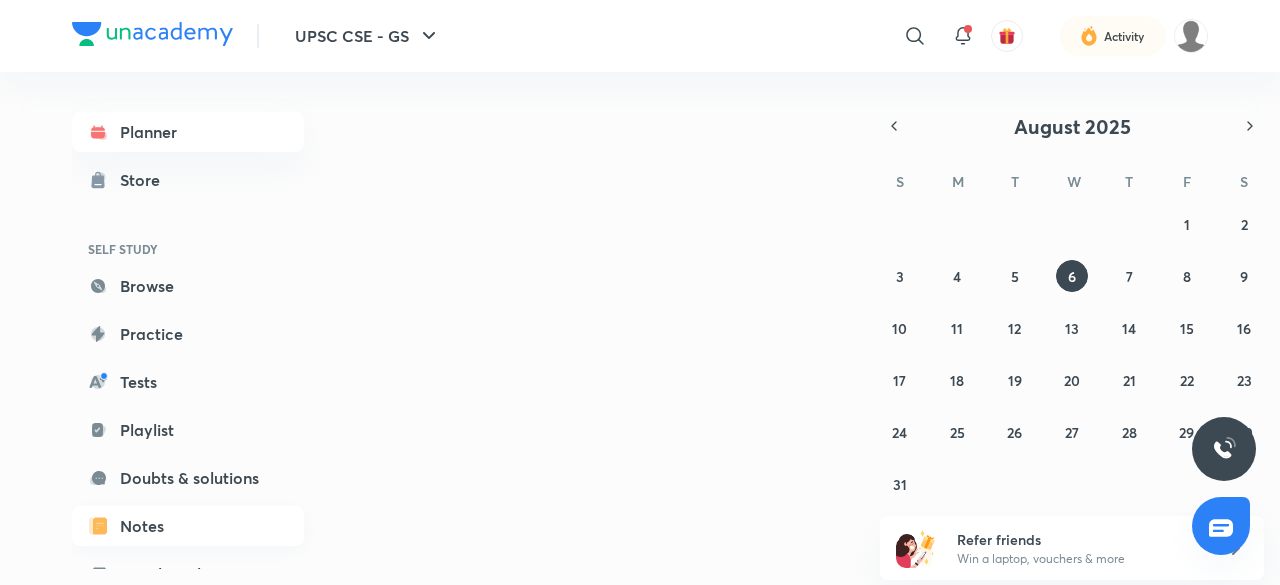 scroll, scrollTop: 0, scrollLeft: 0, axis: both 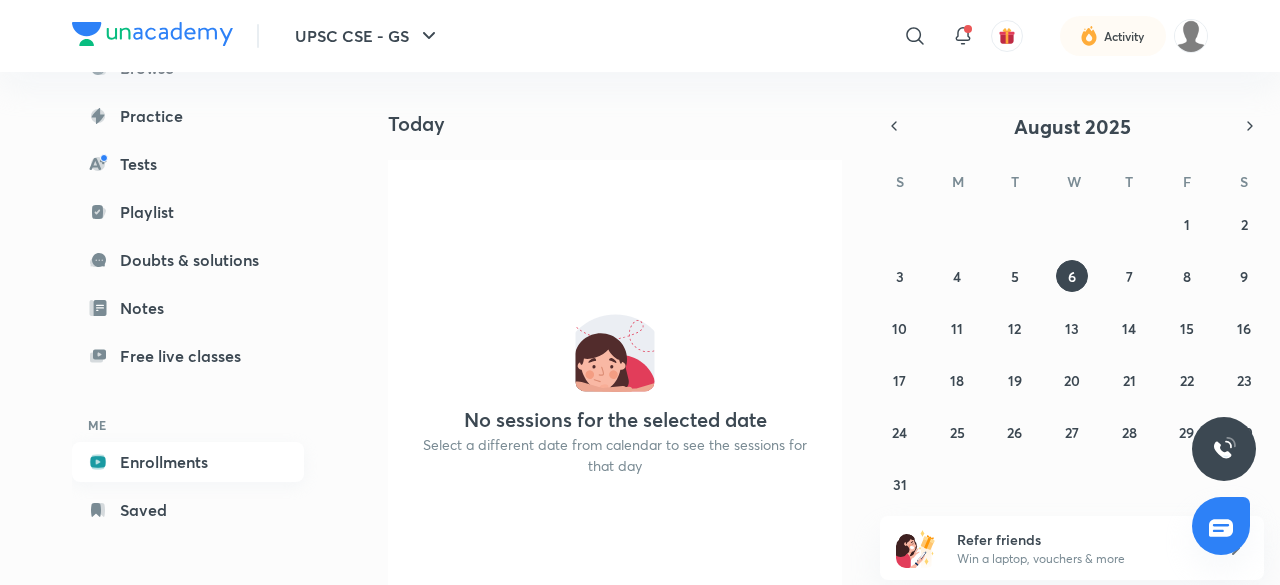 click on "Enrollments" at bounding box center (188, 462) 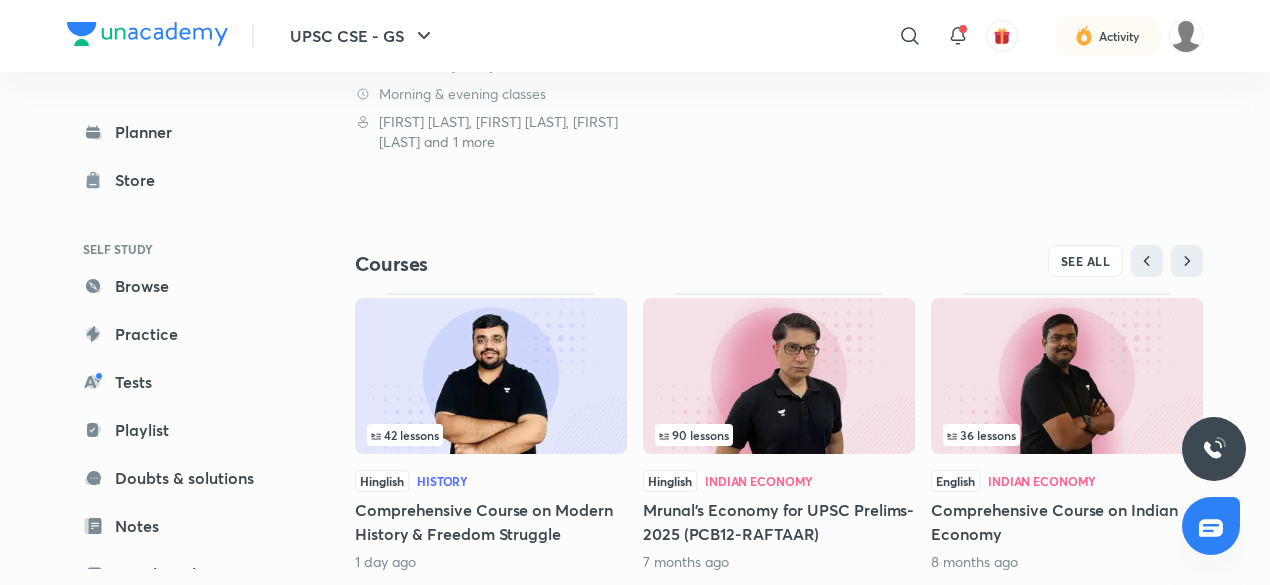 scroll, scrollTop: 790, scrollLeft: 0, axis: vertical 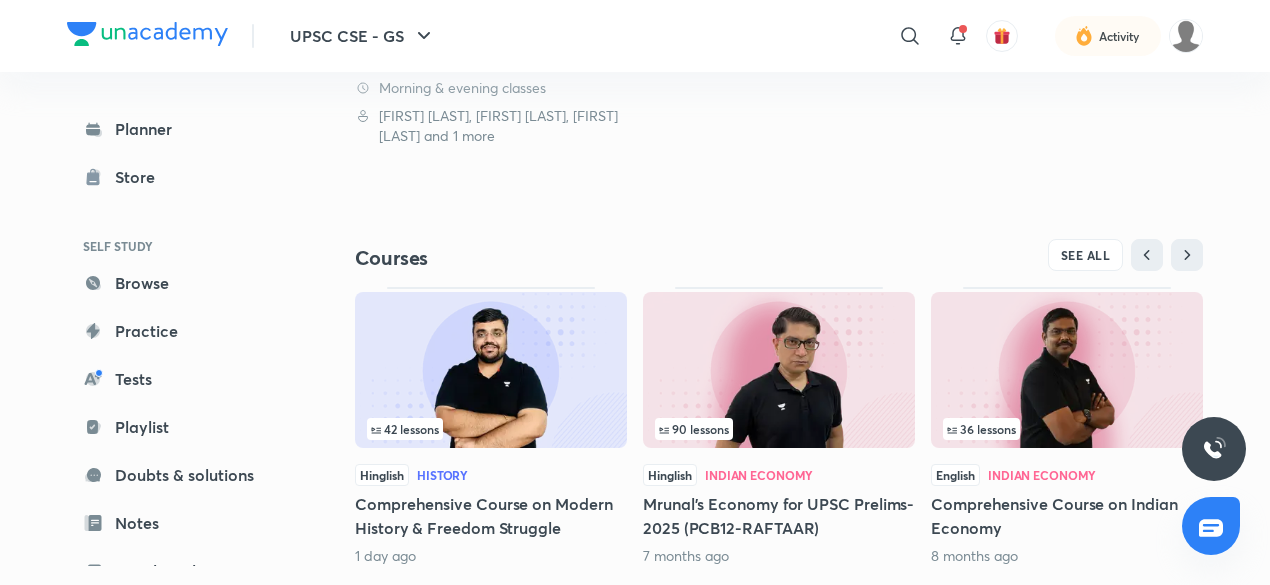 click on "42   lessons Hinglish History Comprehensive Course on Modern History & Freedom Struggle 1 day ago" at bounding box center [491, 426] 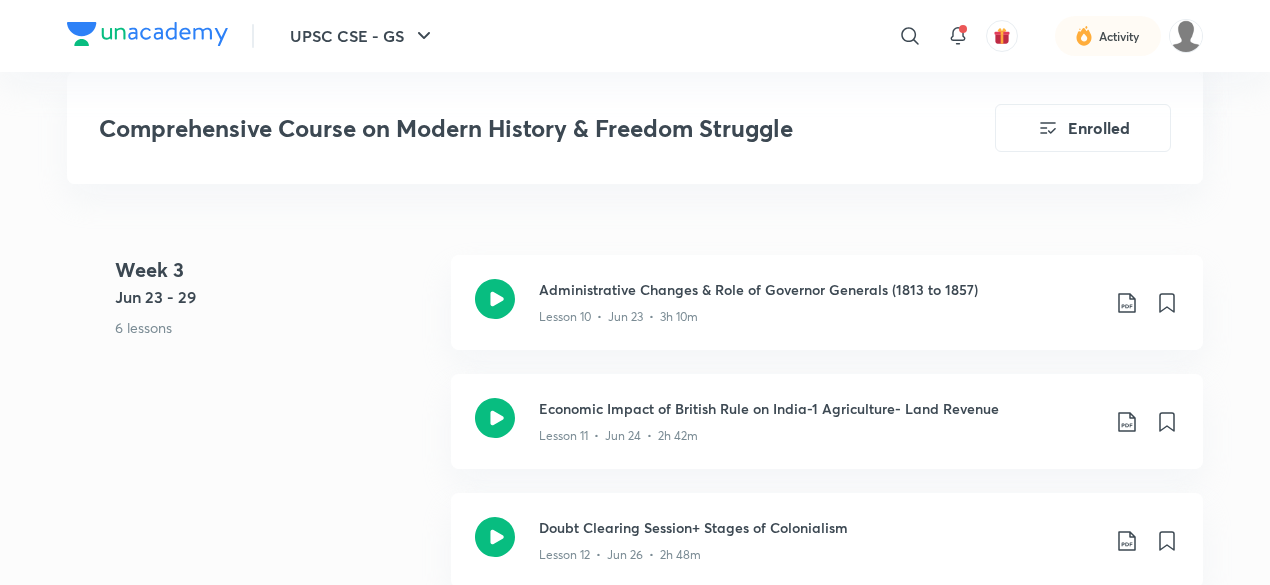 scroll, scrollTop: 2462, scrollLeft: 0, axis: vertical 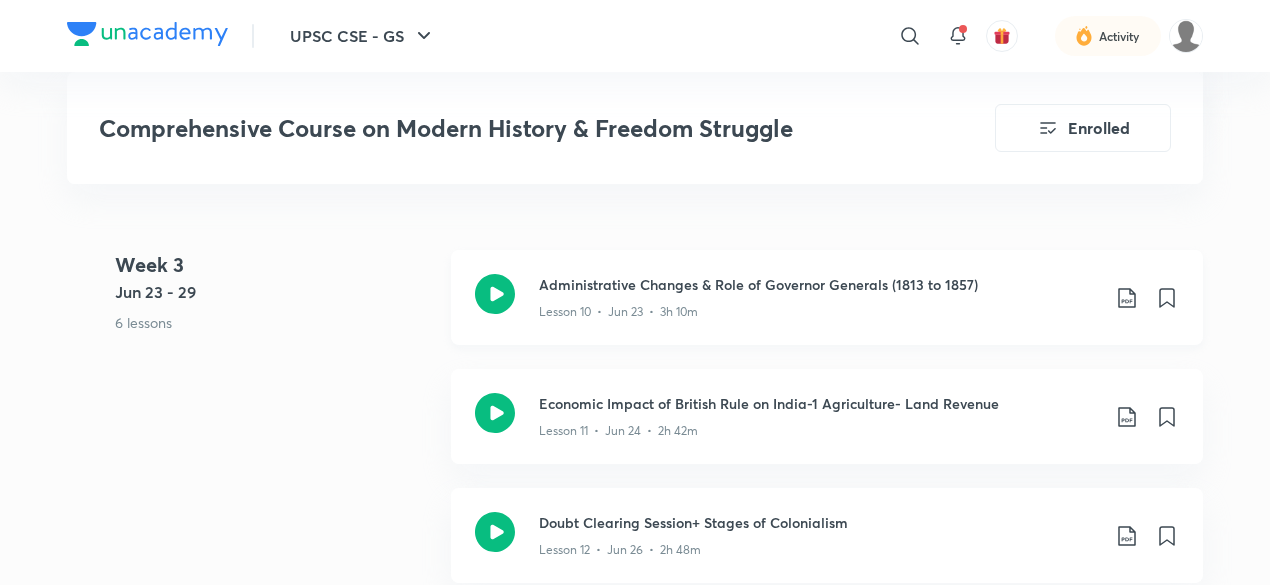 click 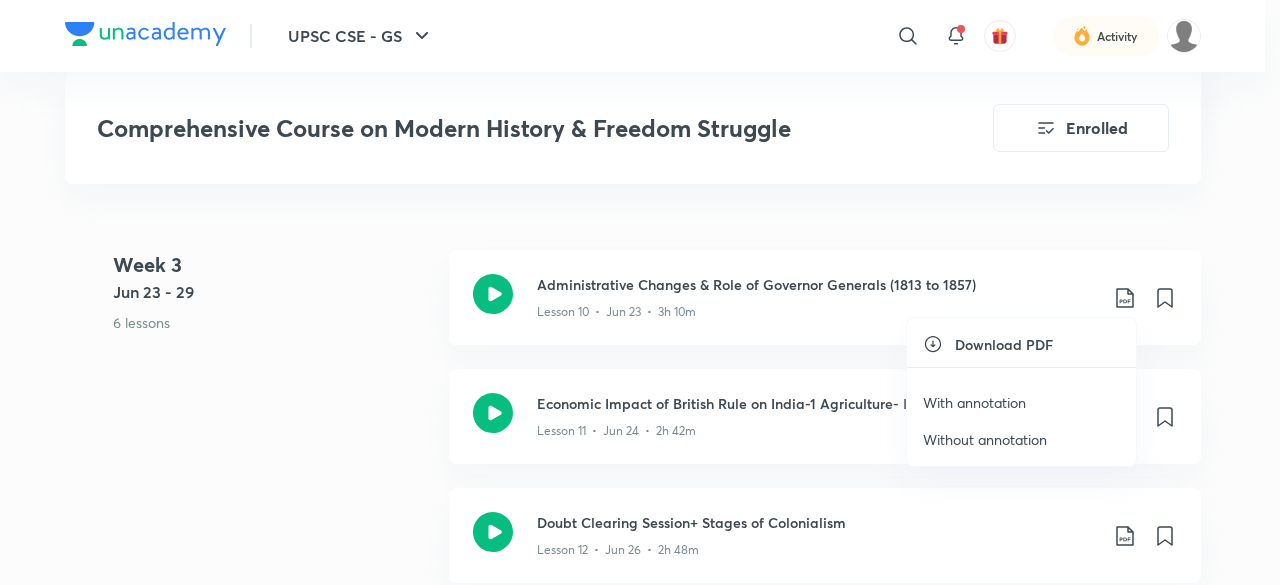 click on "With annotation" at bounding box center [974, 402] 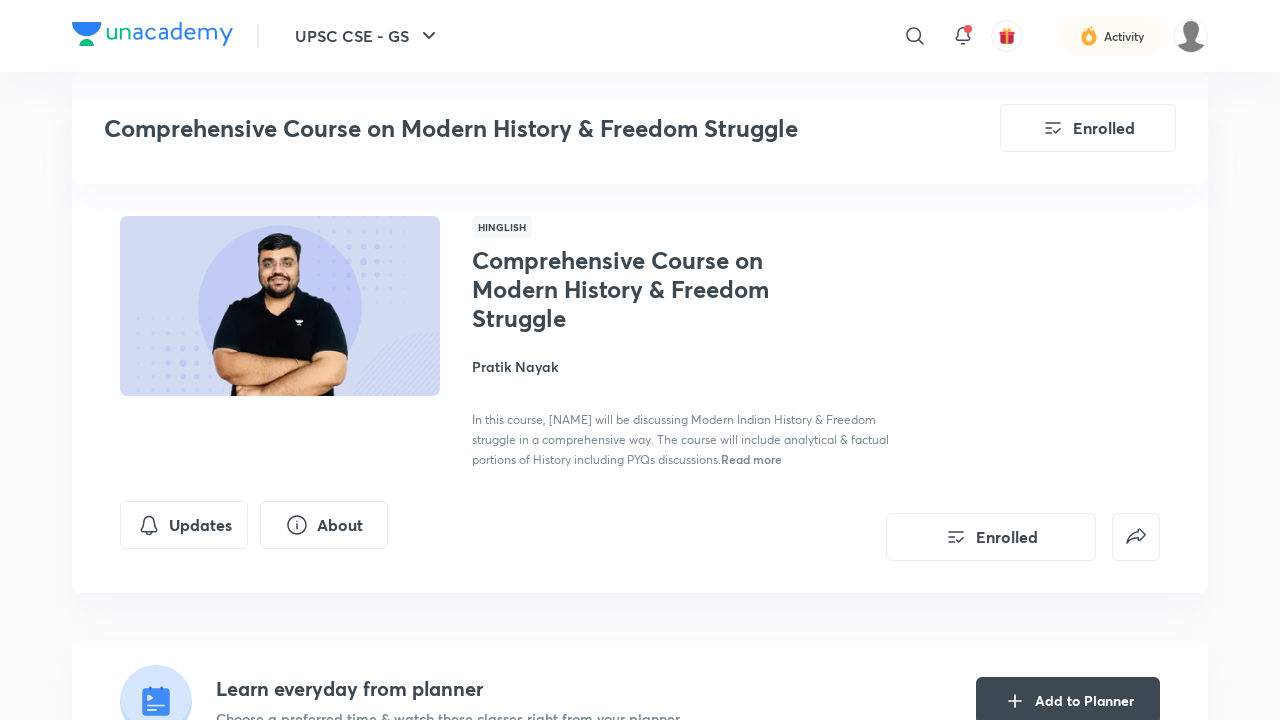 scroll, scrollTop: 952, scrollLeft: 0, axis: vertical 